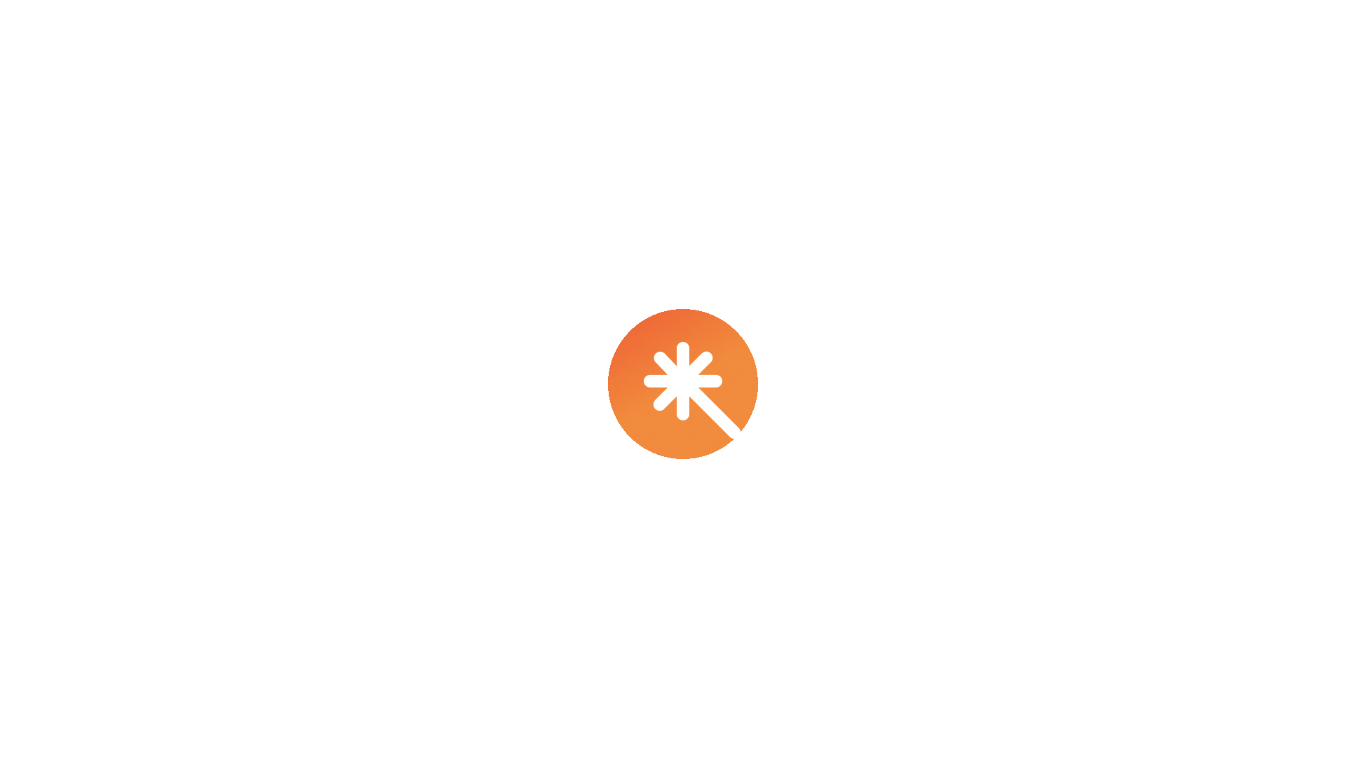 scroll, scrollTop: 0, scrollLeft: 0, axis: both 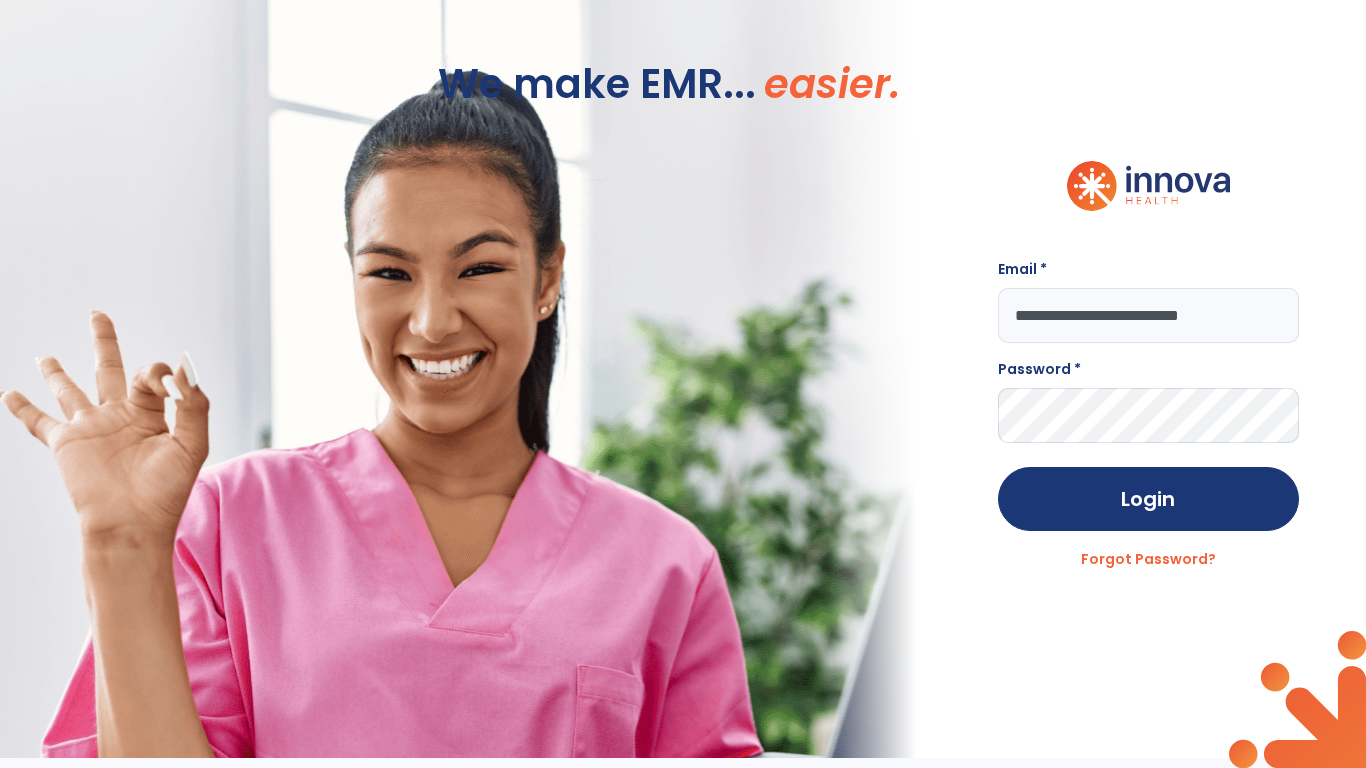 type on "**********" 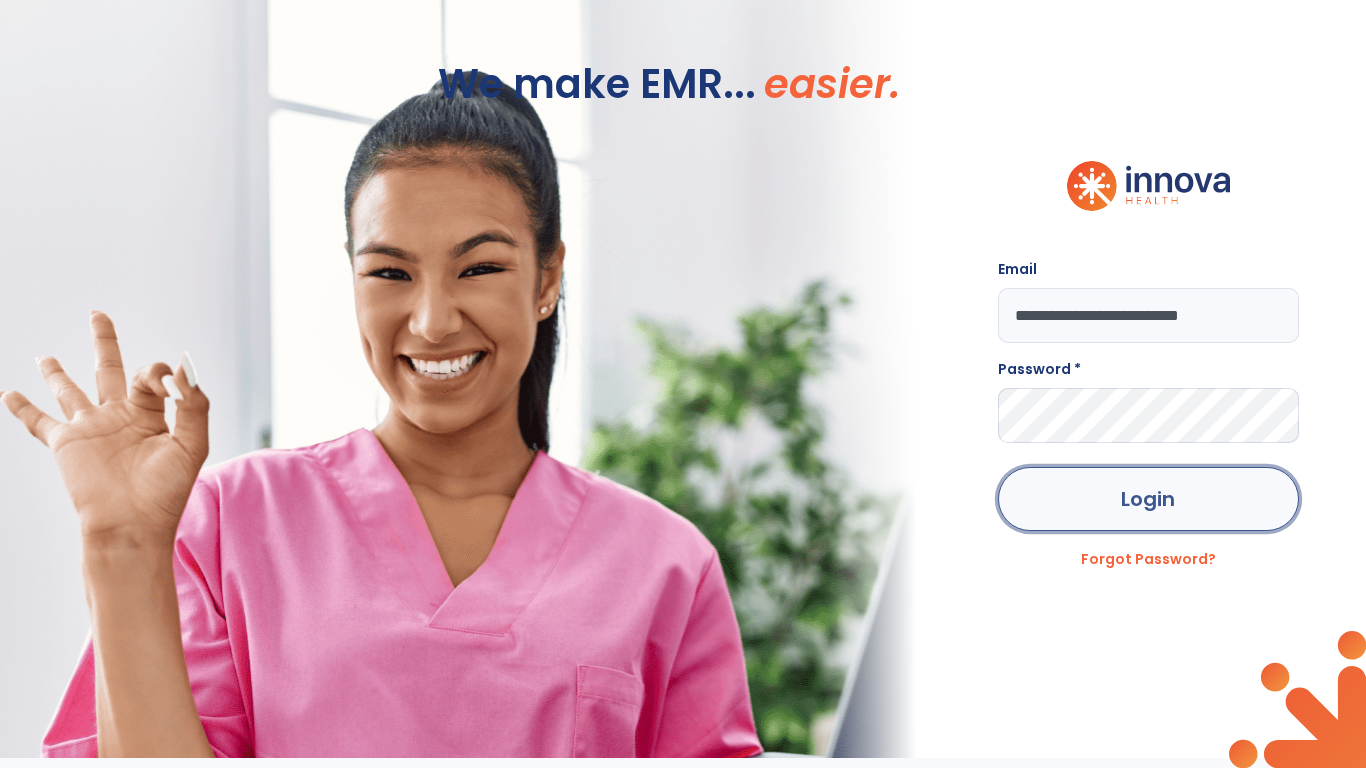 click on "Login" 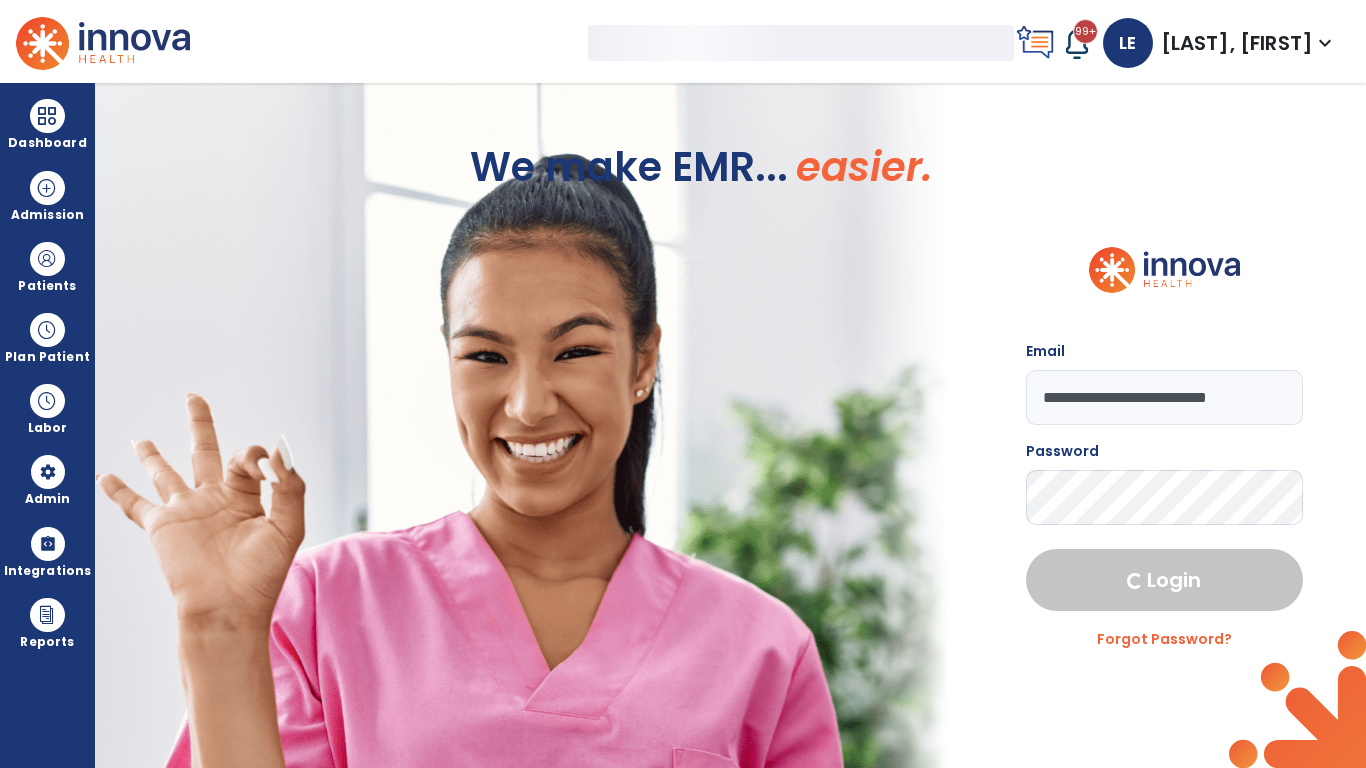 select on "***" 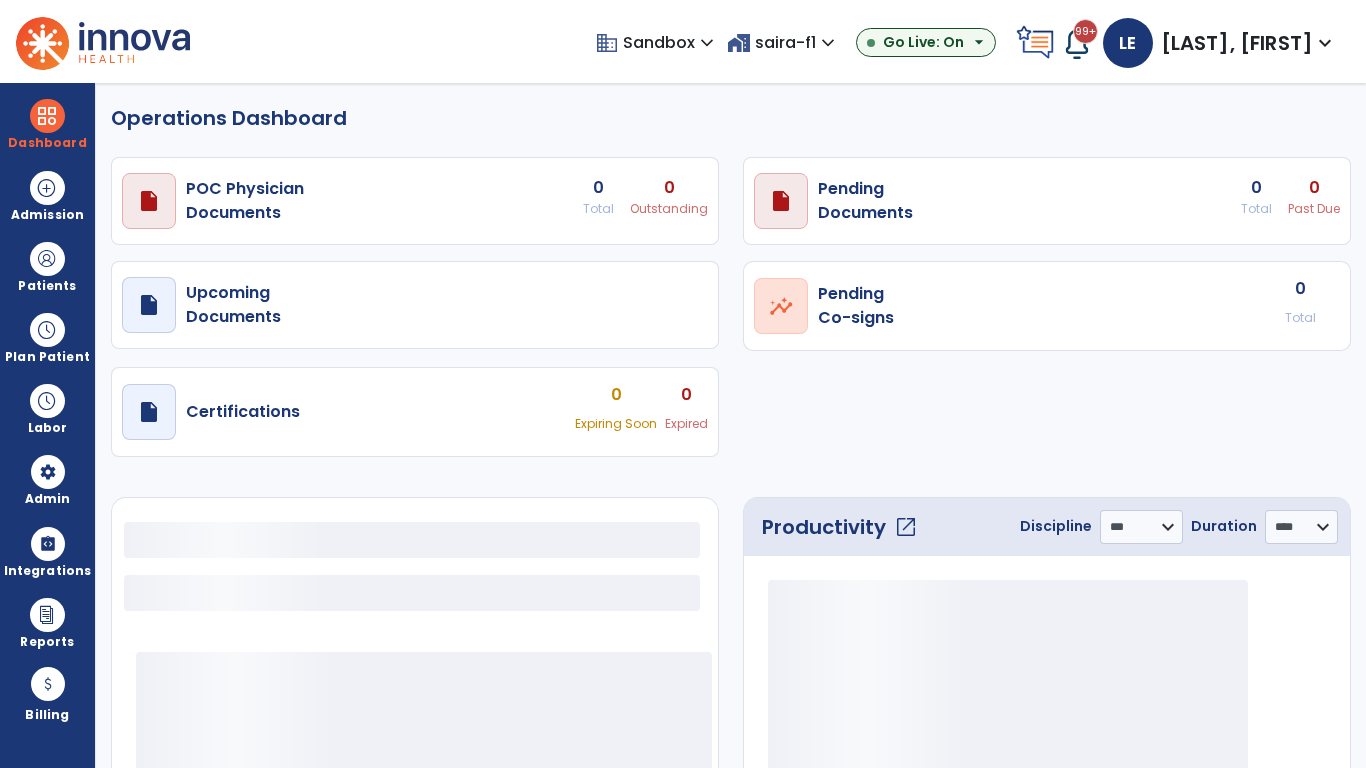 select on "***" 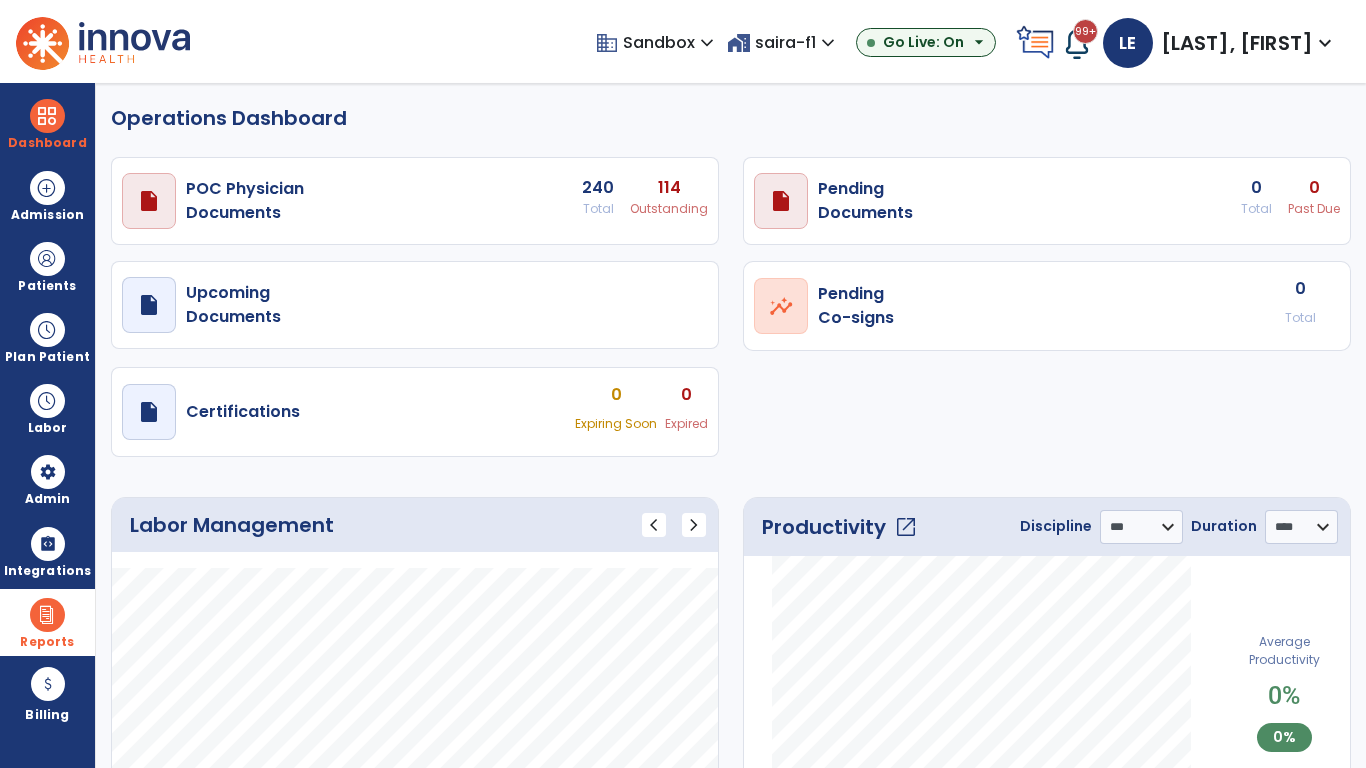 click at bounding box center (47, 615) 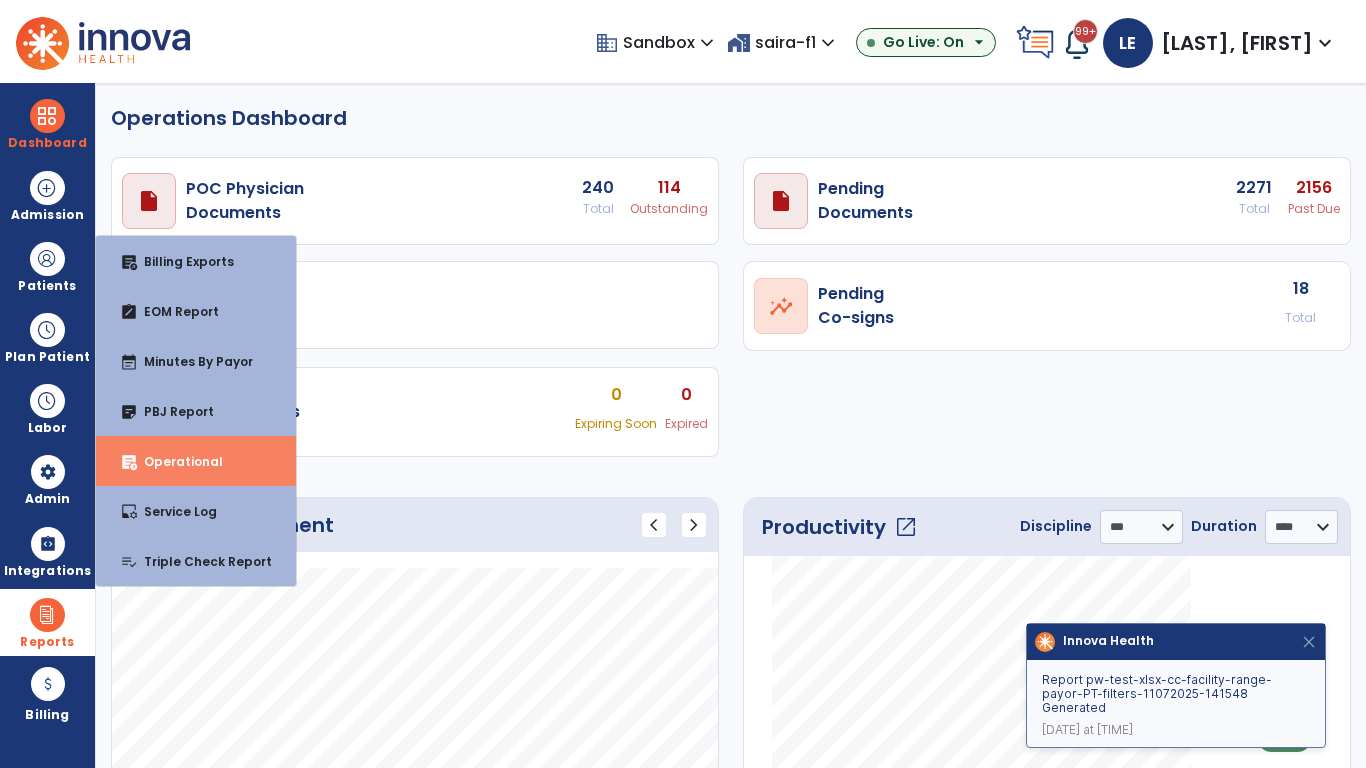 click on "Operational" at bounding box center (175, 461) 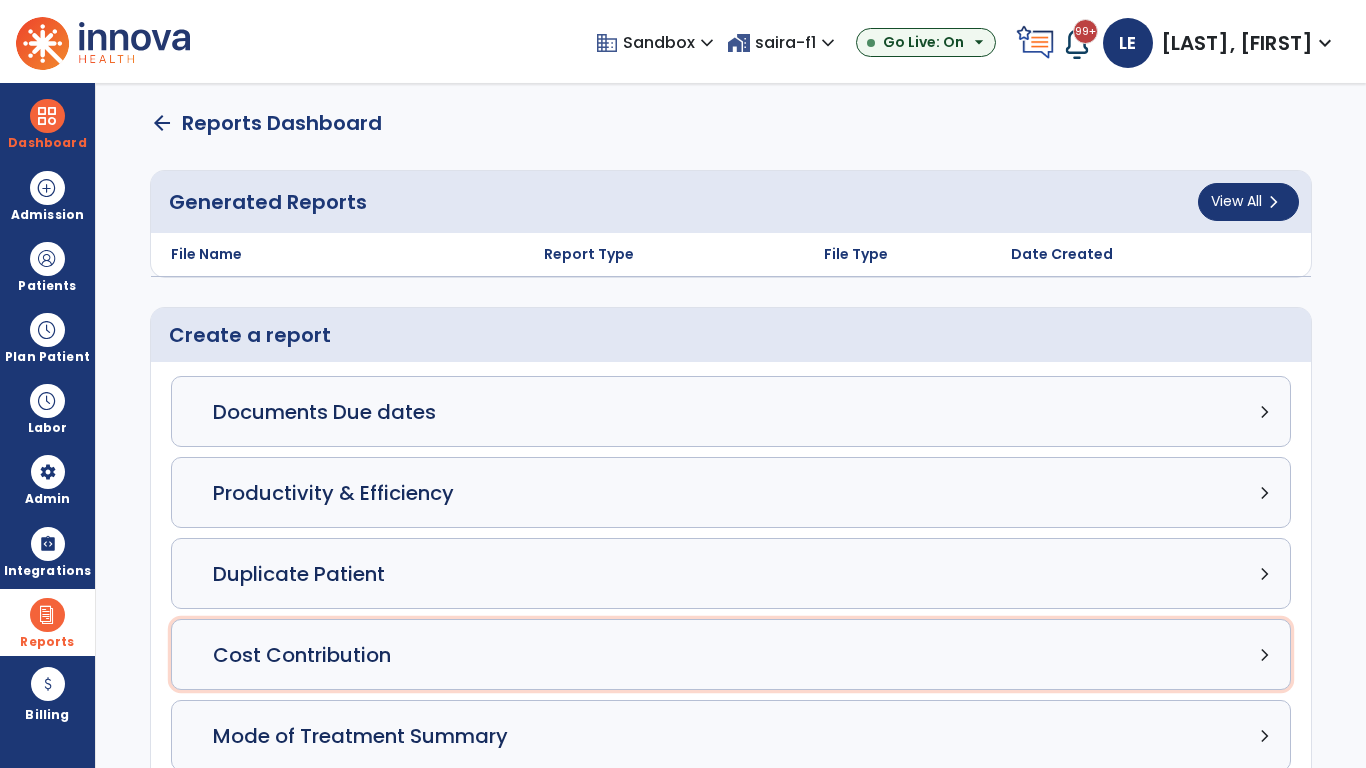 click on "Cost Contribution chevron_right" 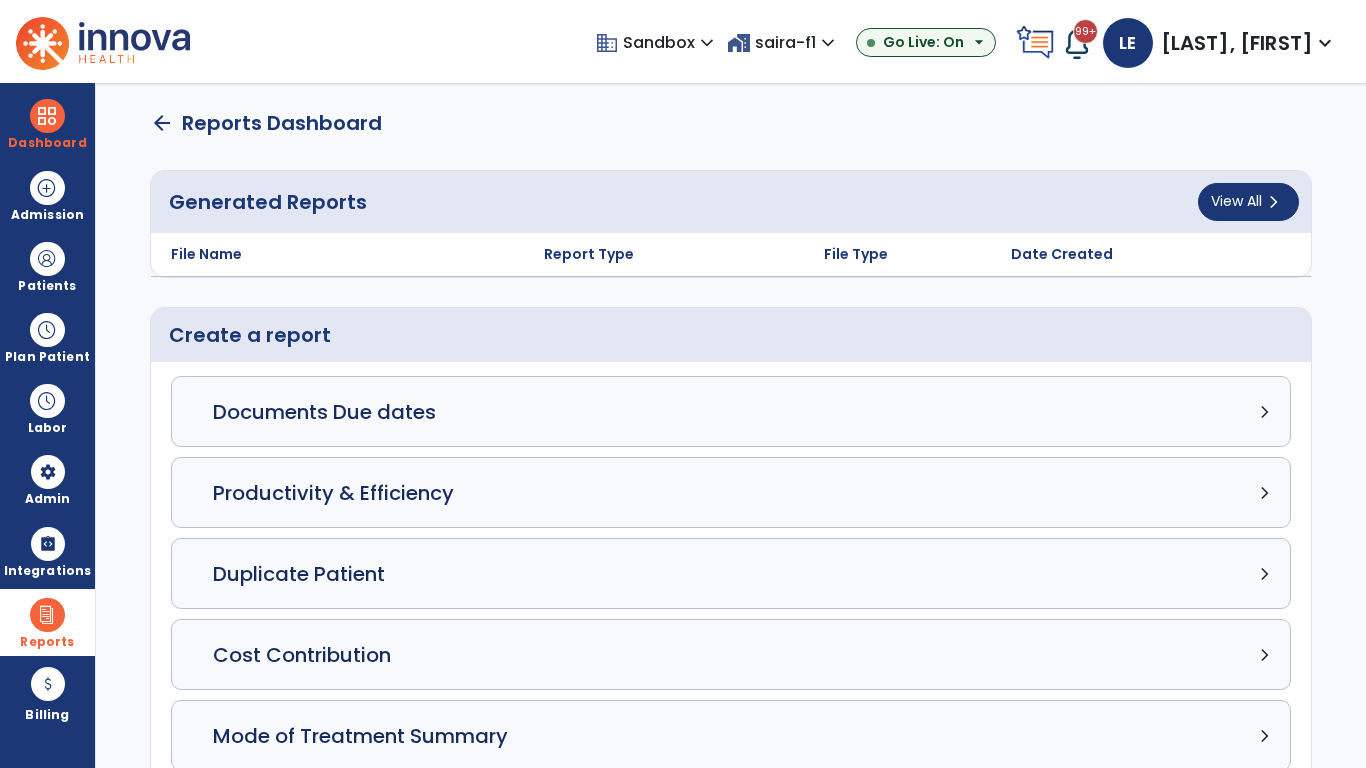 select on "*****" 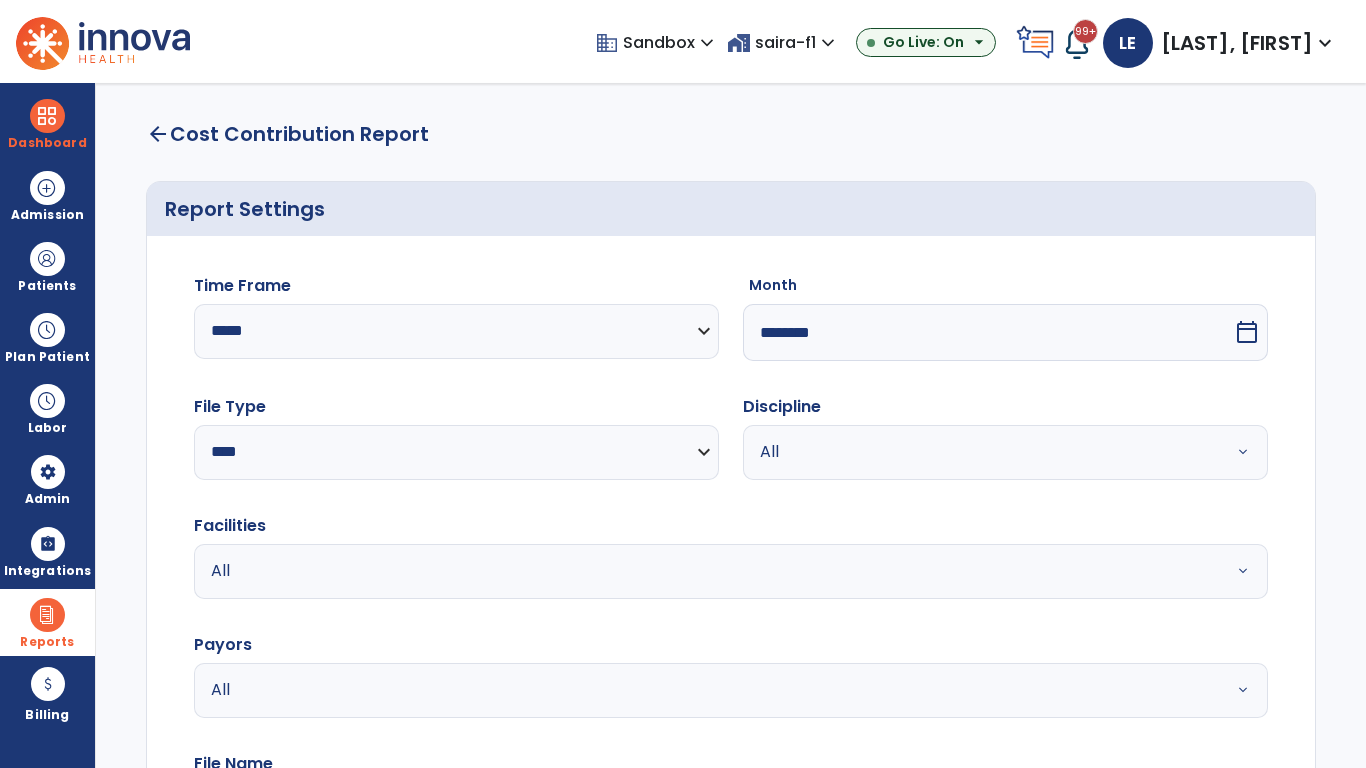select on "*****" 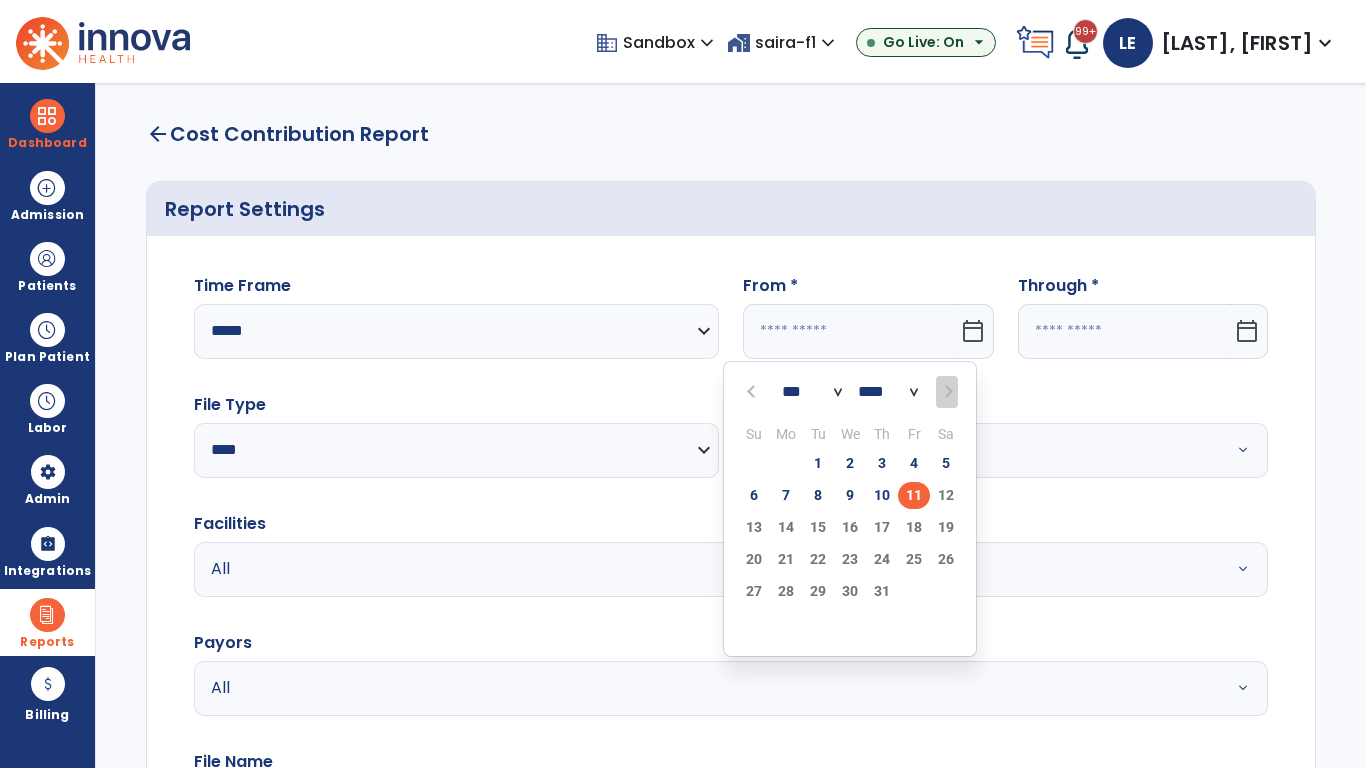 select on "****" 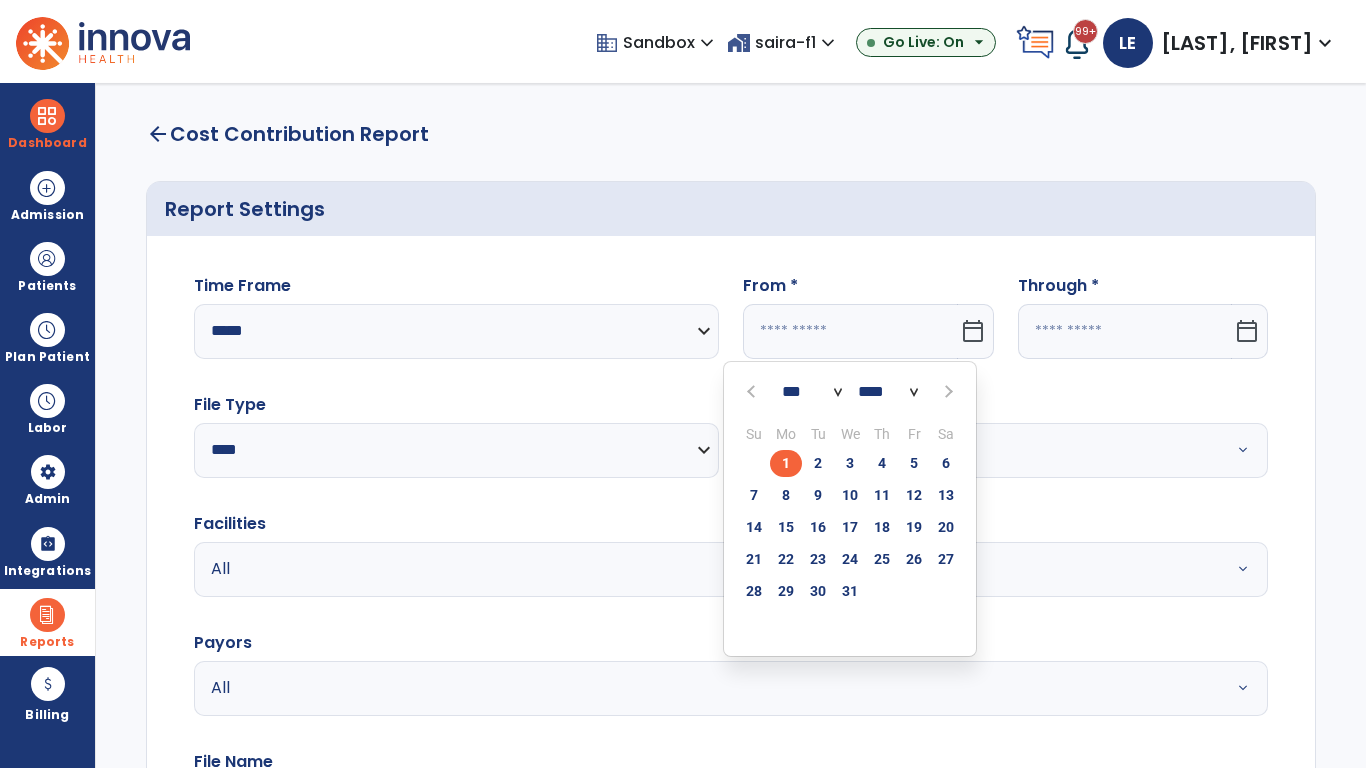 select on "**" 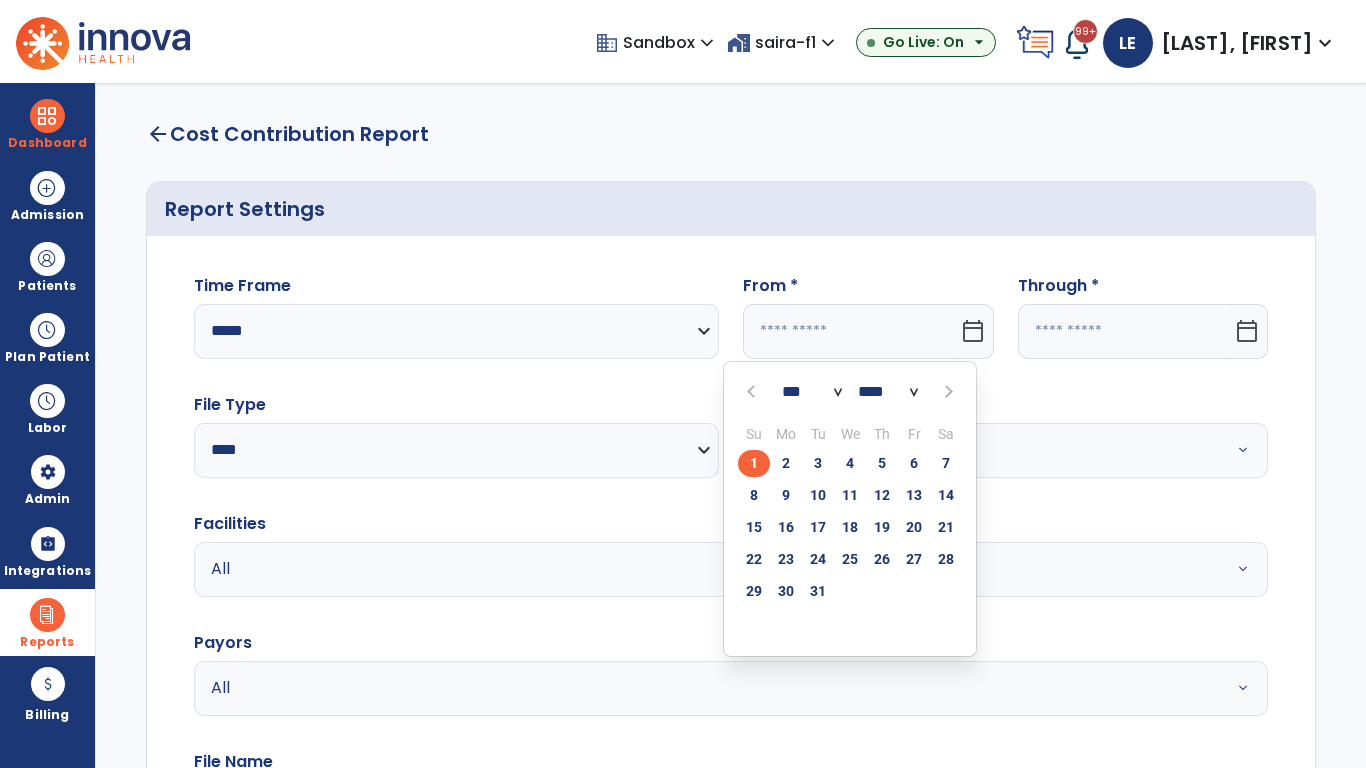 click on "1" 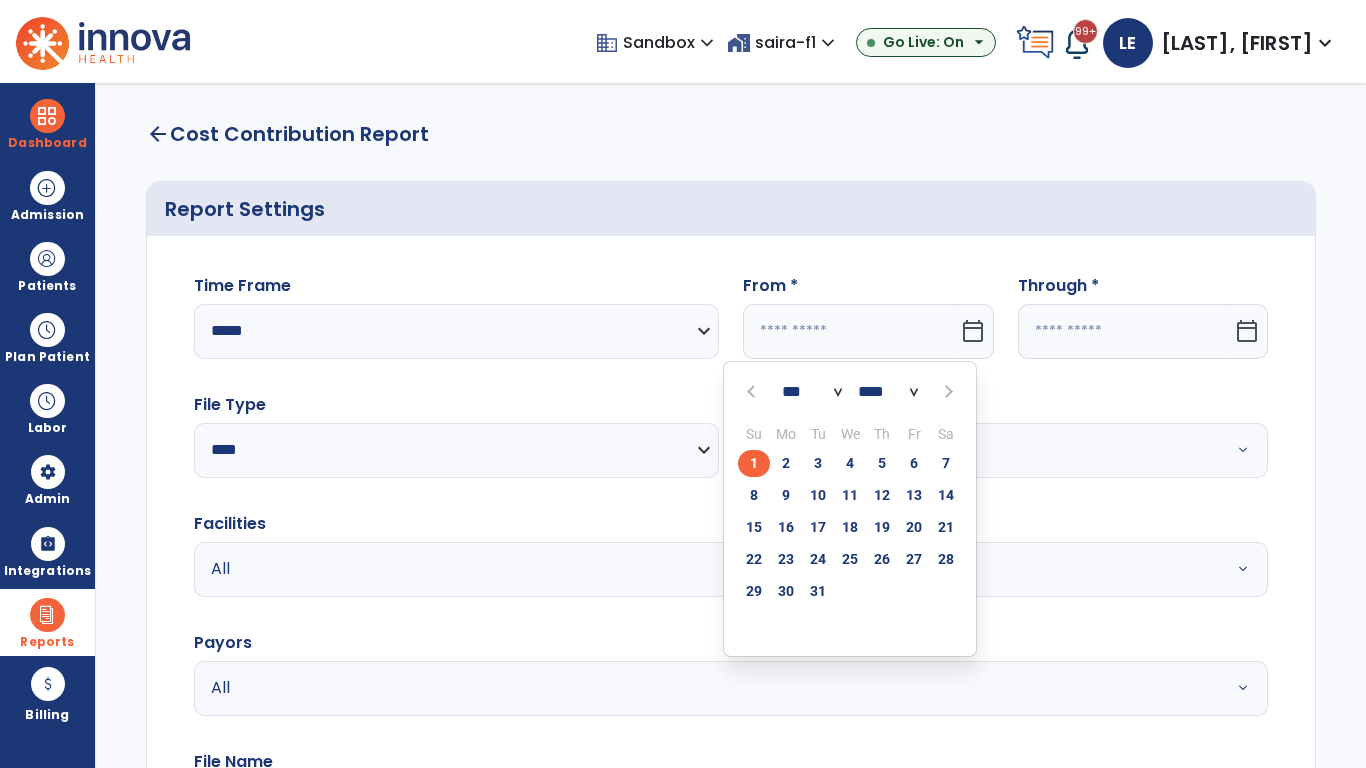 type on "**********" 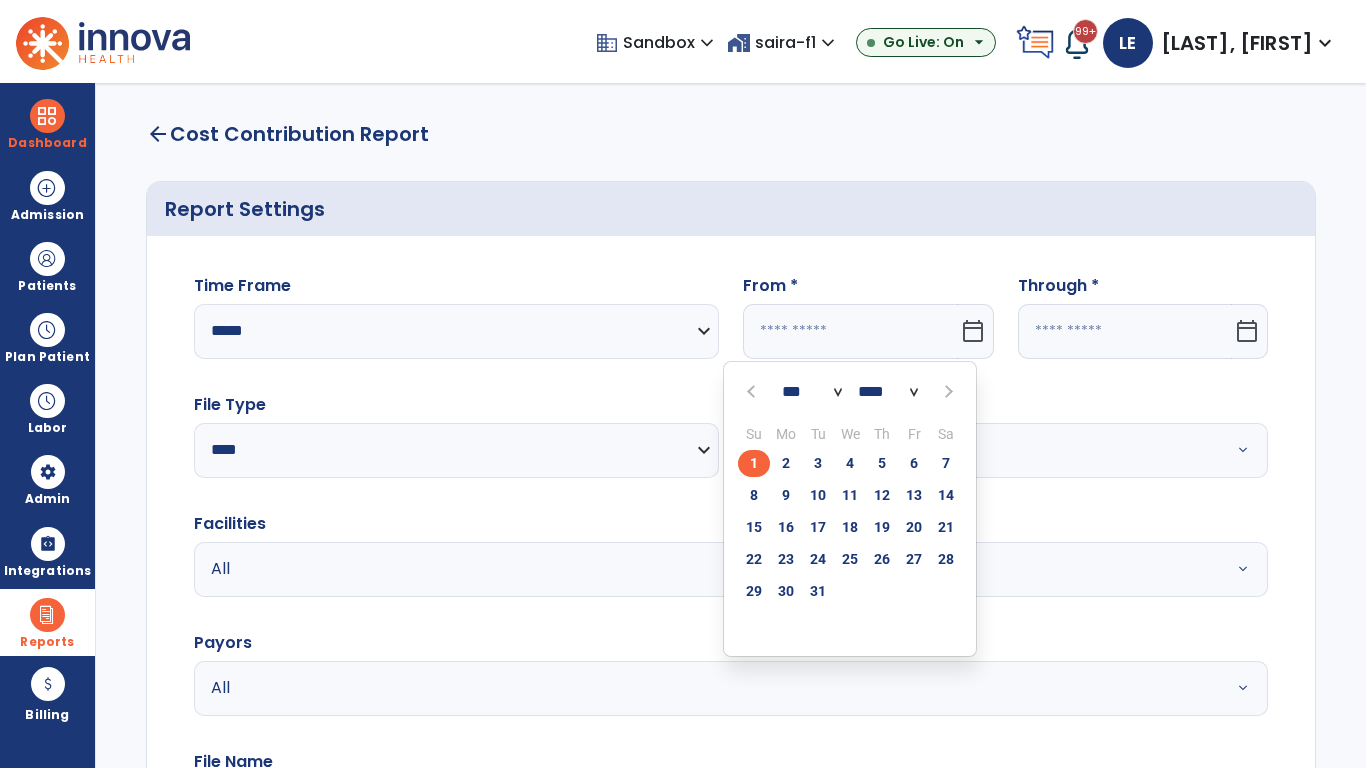 type on "*********" 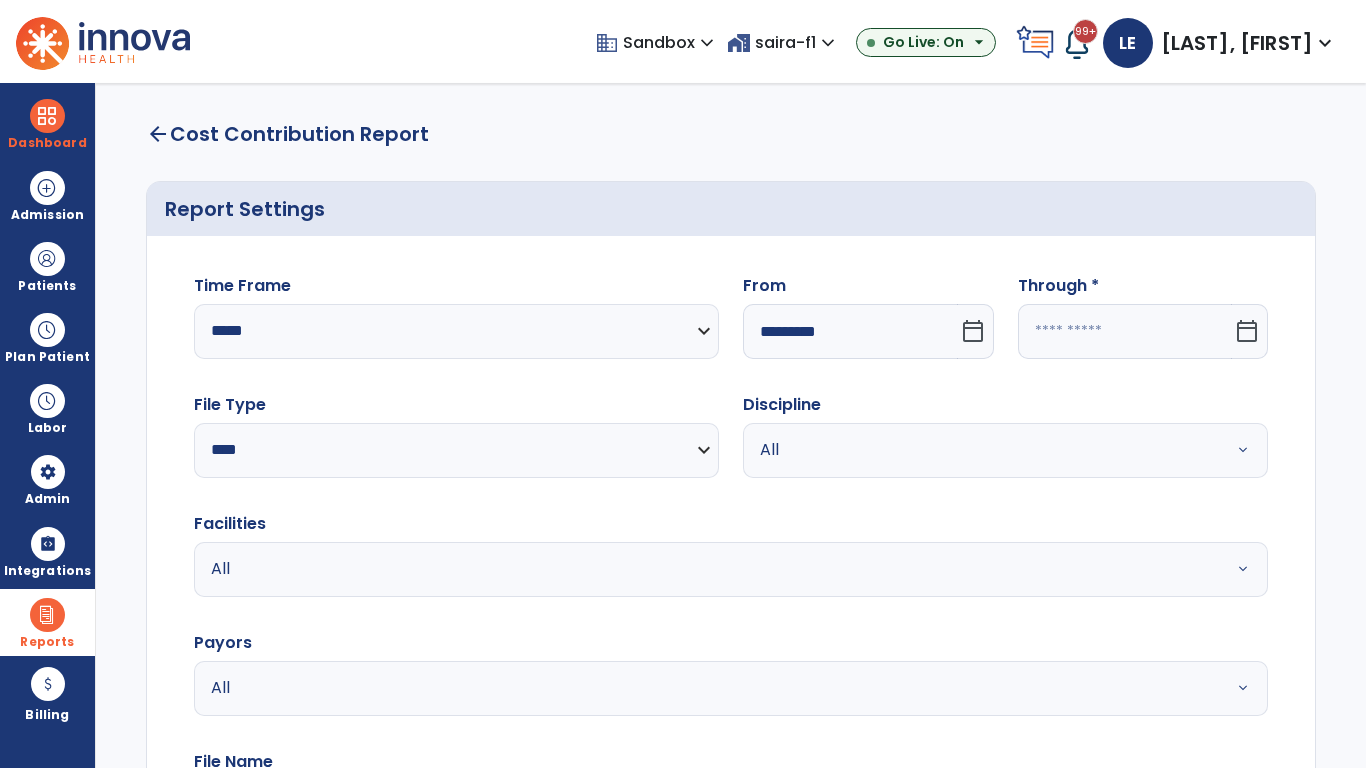 click 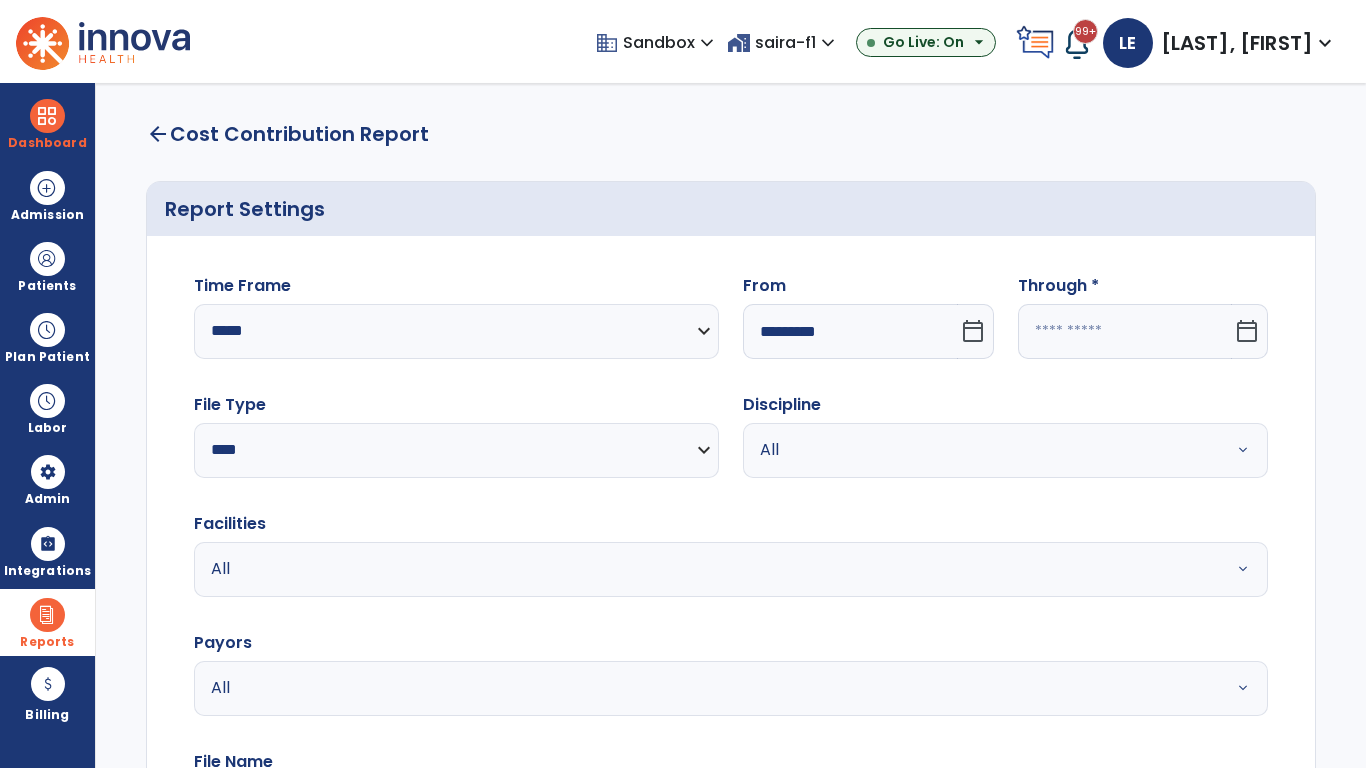 select on "*" 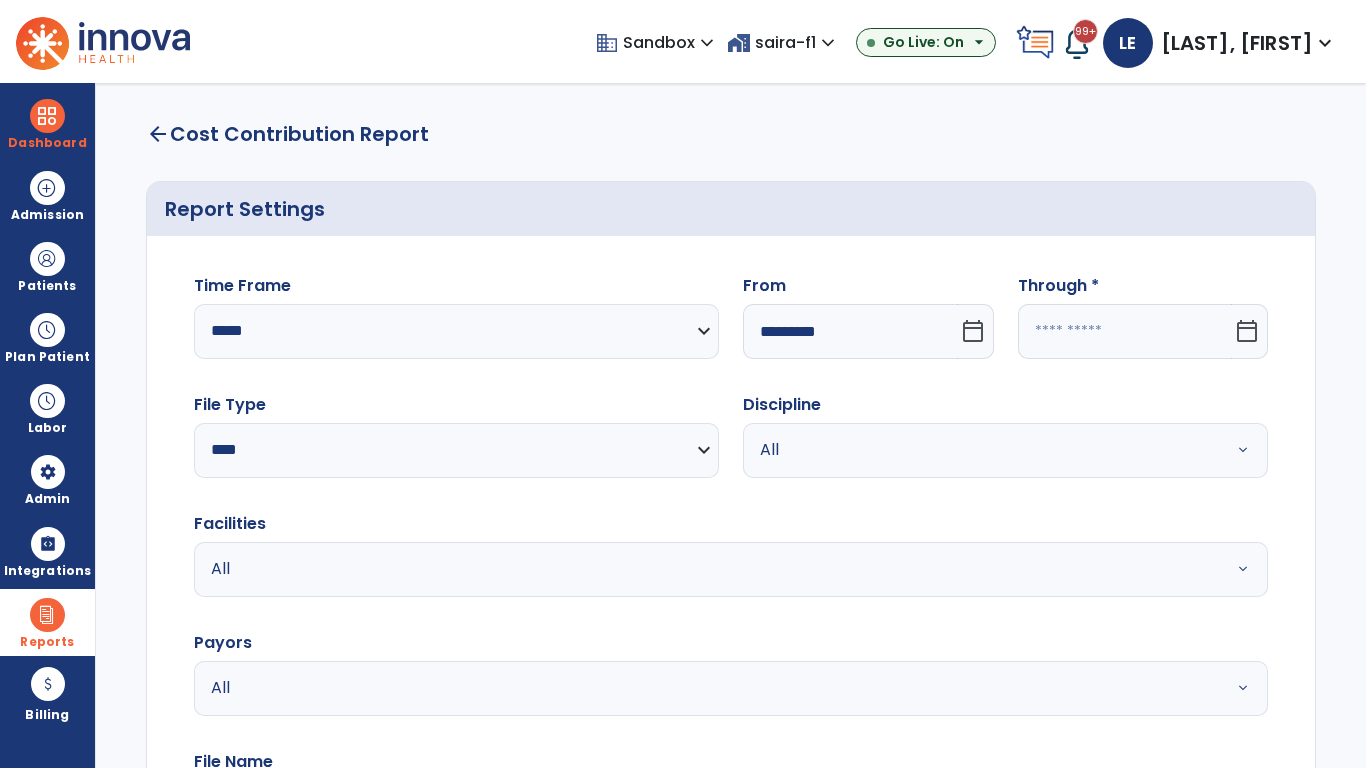 select on "****" 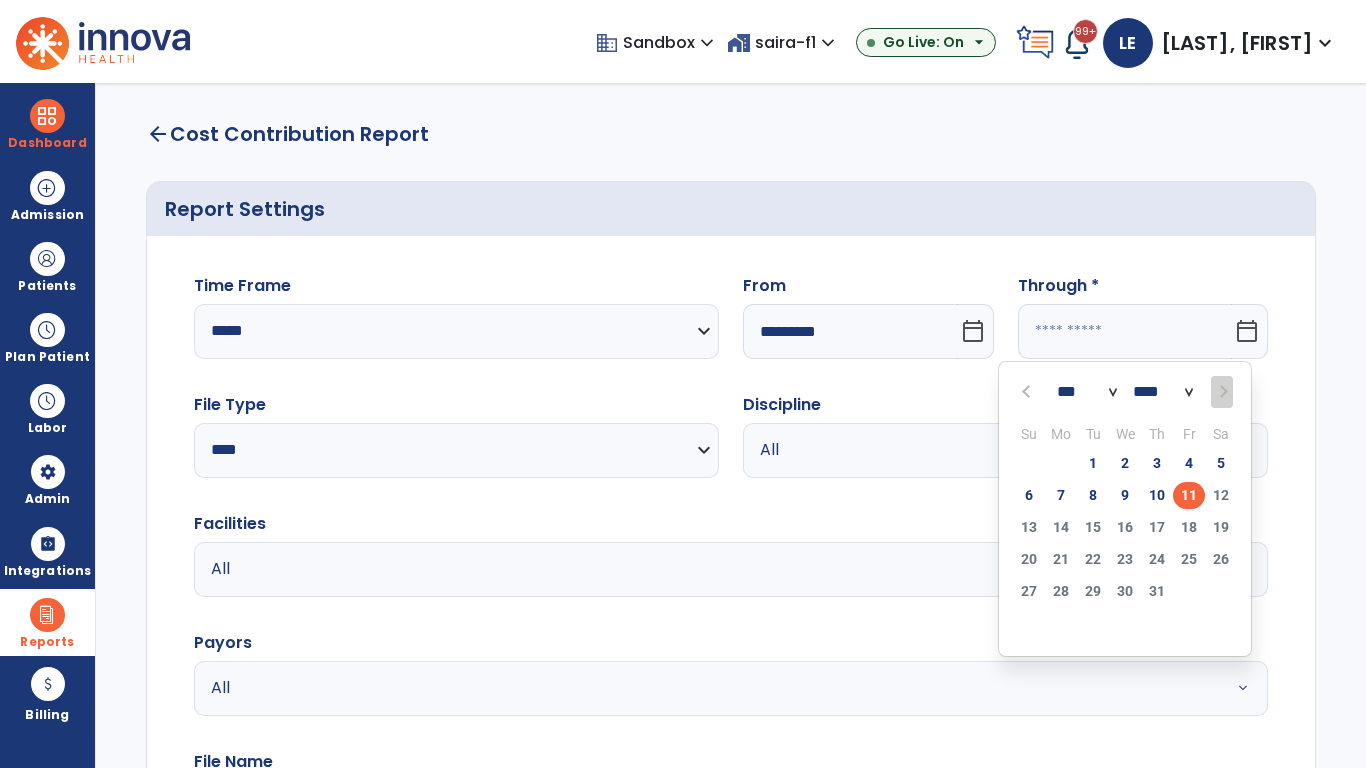 select on "*" 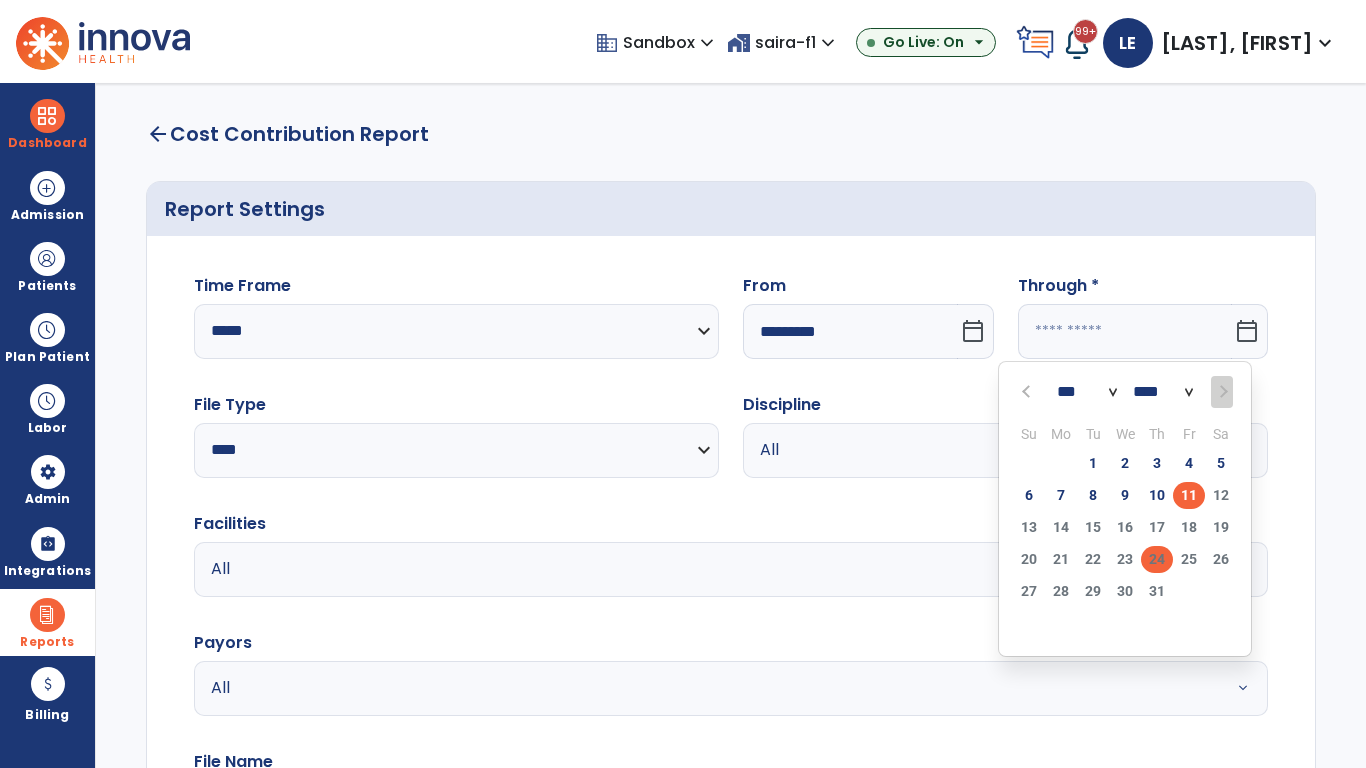 click on "24" 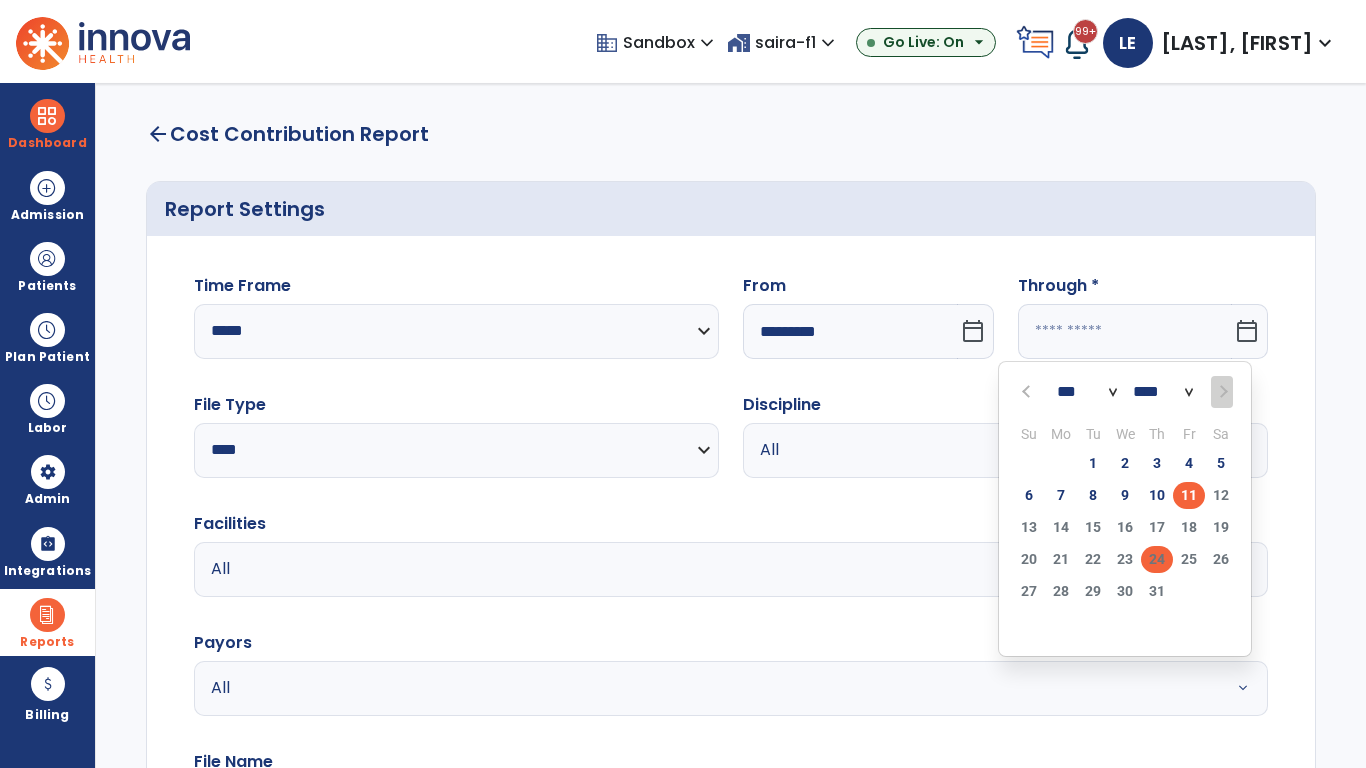 type on "**********" 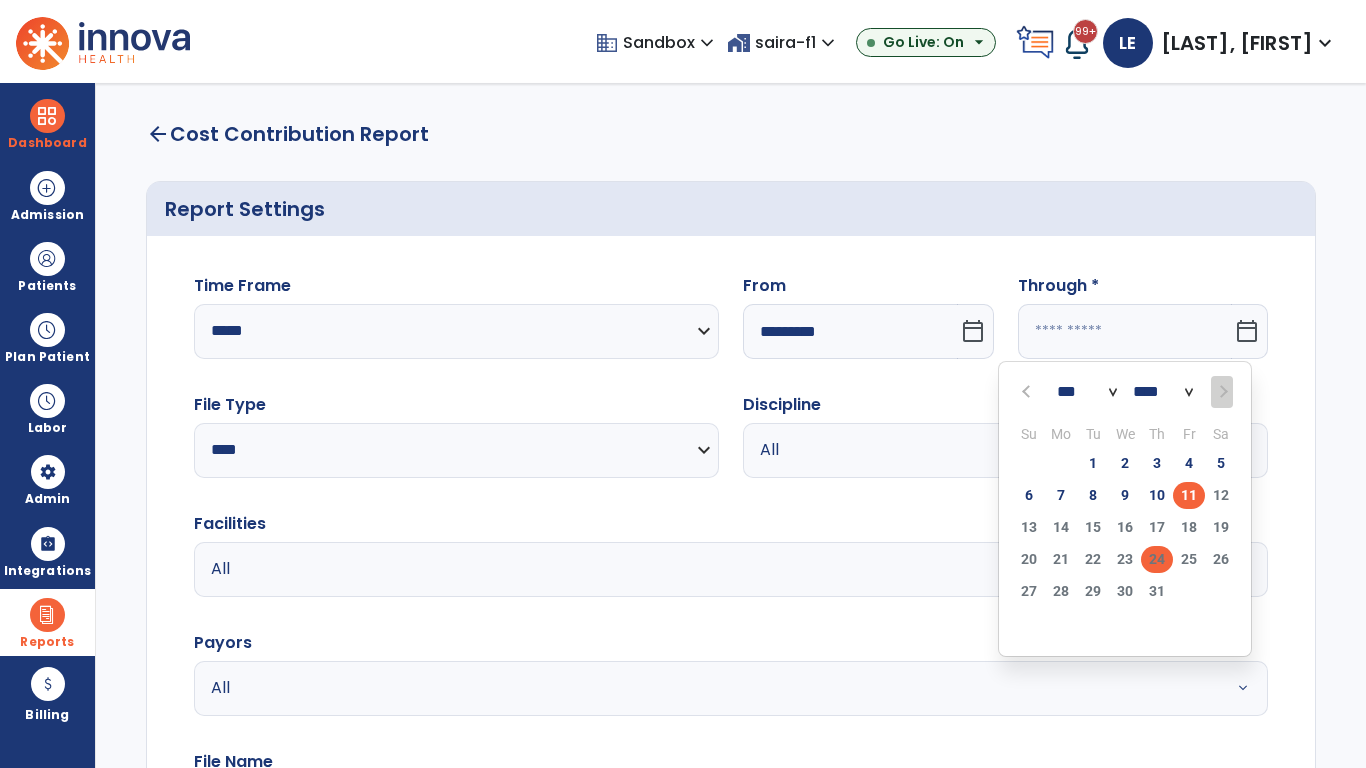 type on "*********" 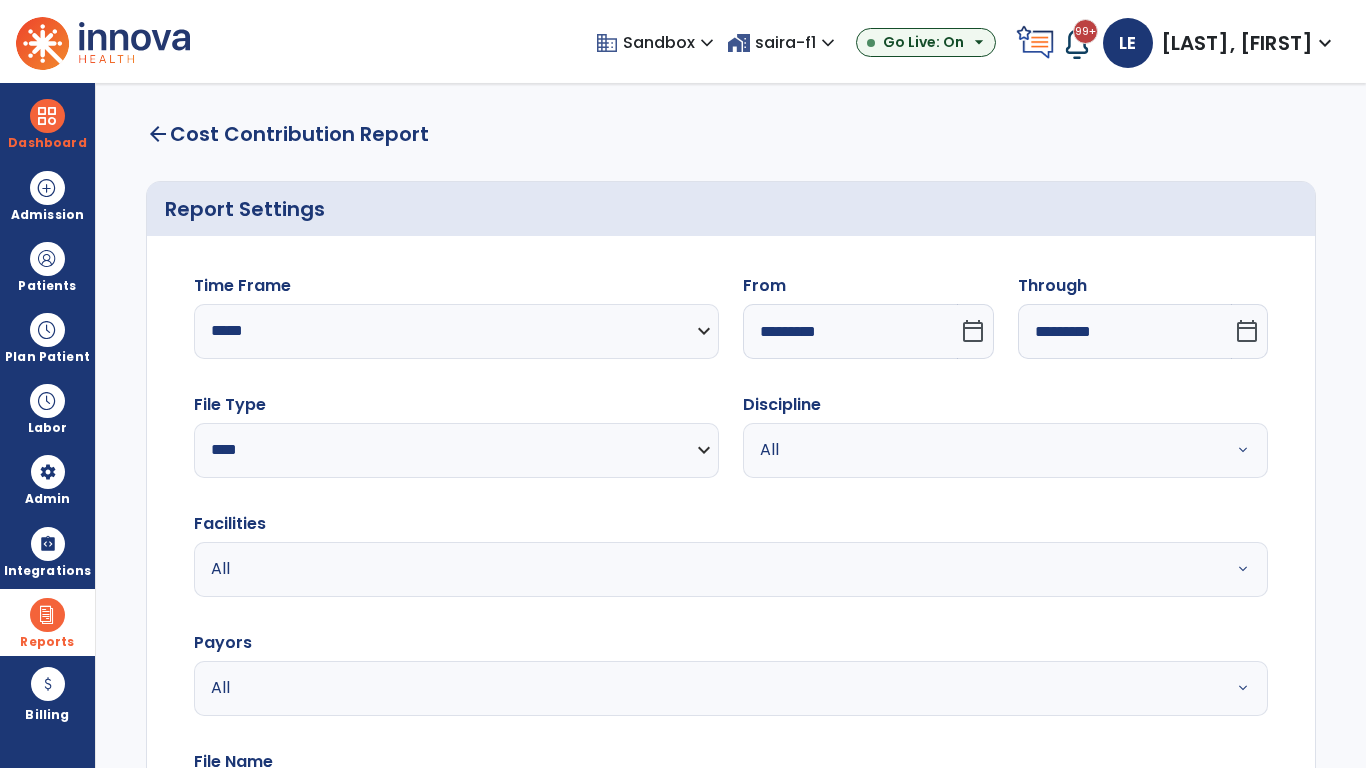 click on "All" at bounding box center (981, 450) 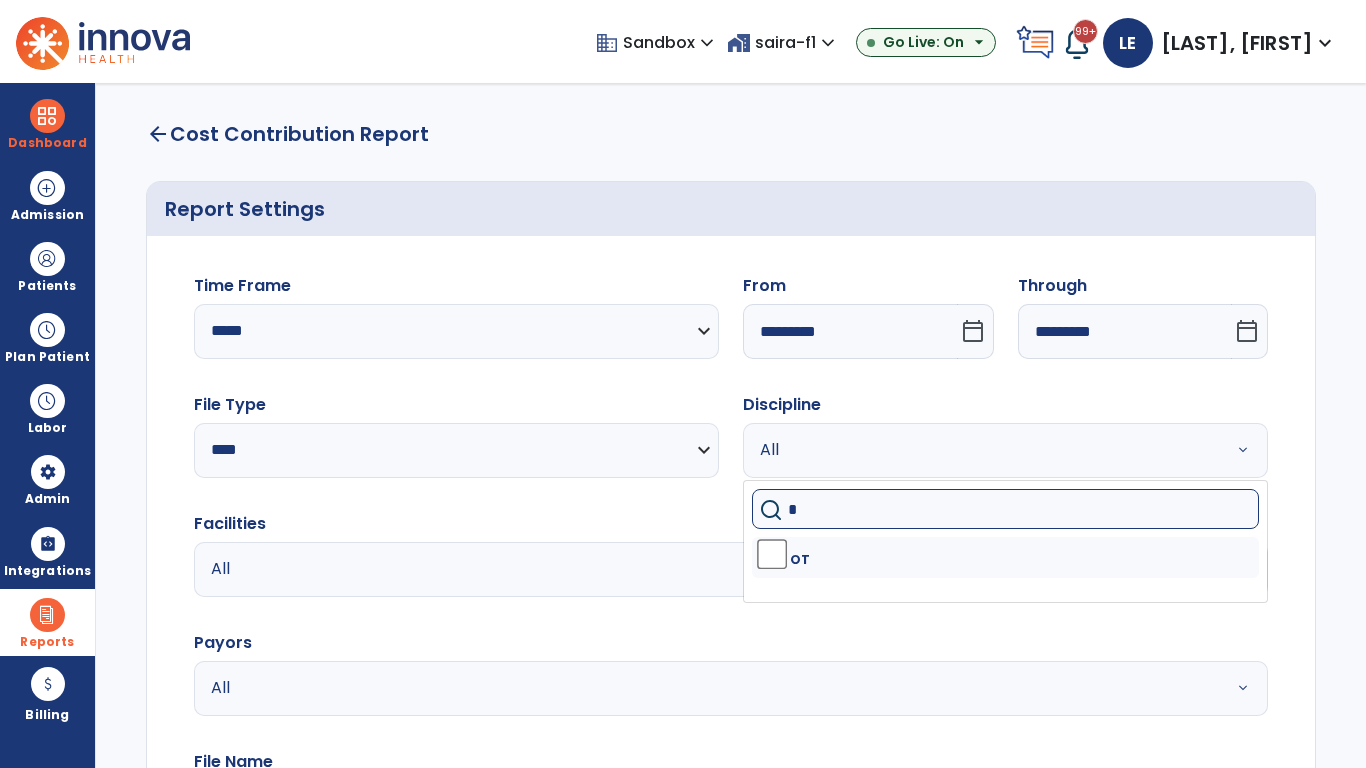 type on "**" 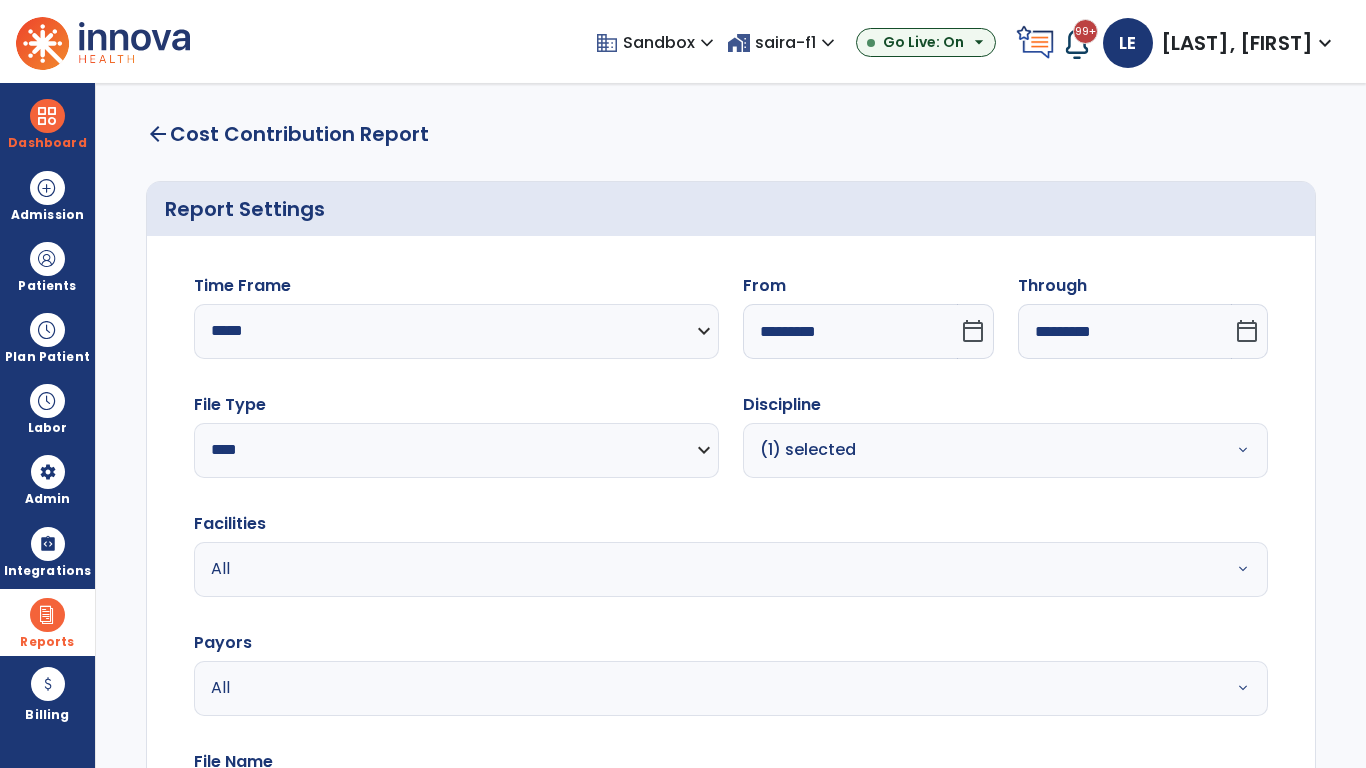 scroll, scrollTop: 51, scrollLeft: 0, axis: vertical 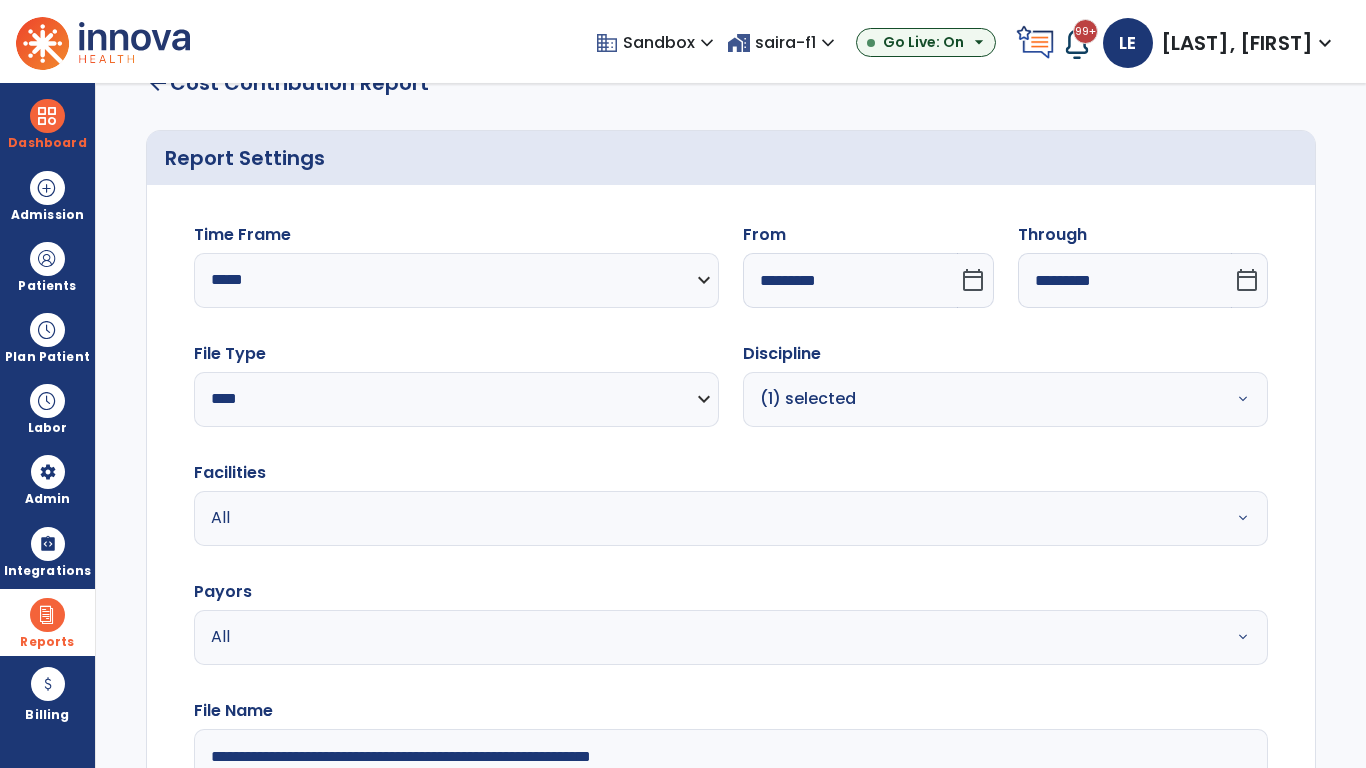 type on "**********" 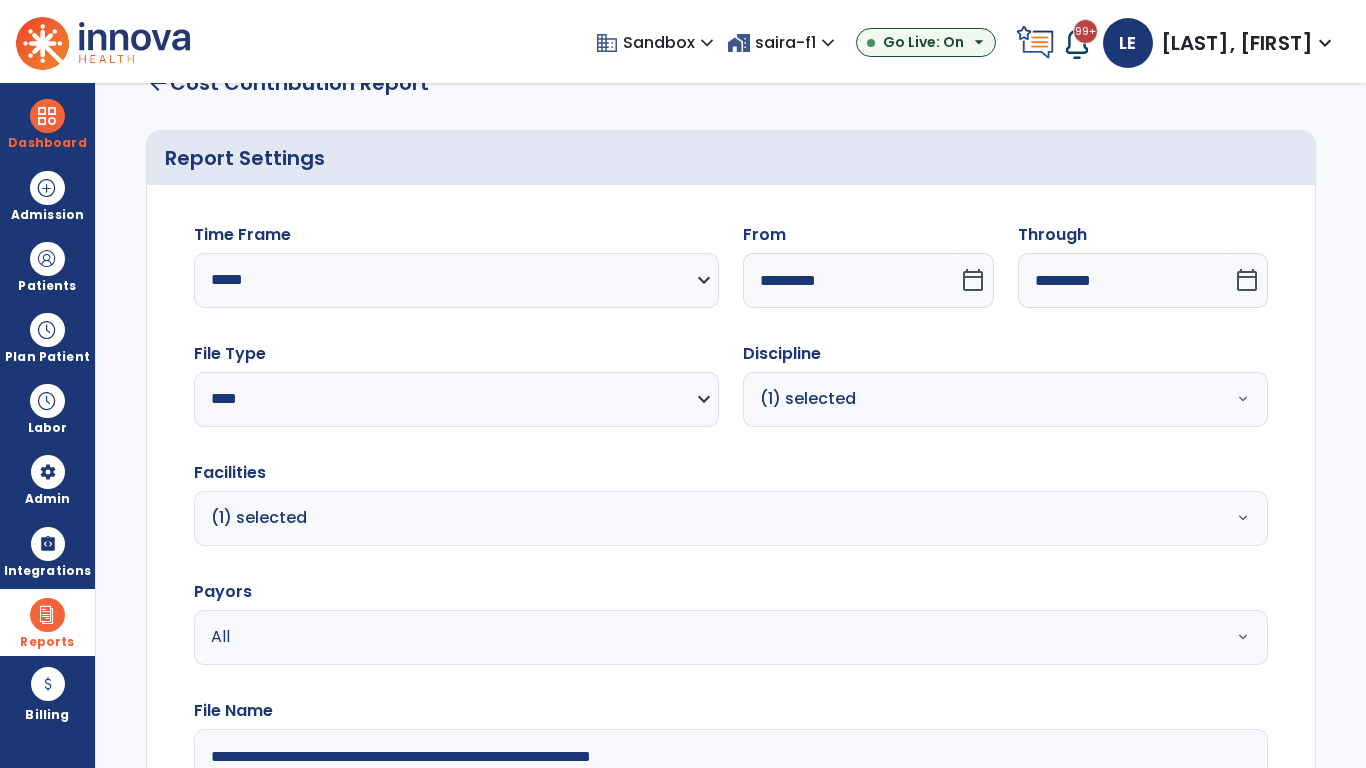 click on "All" at bounding box center [679, 637] 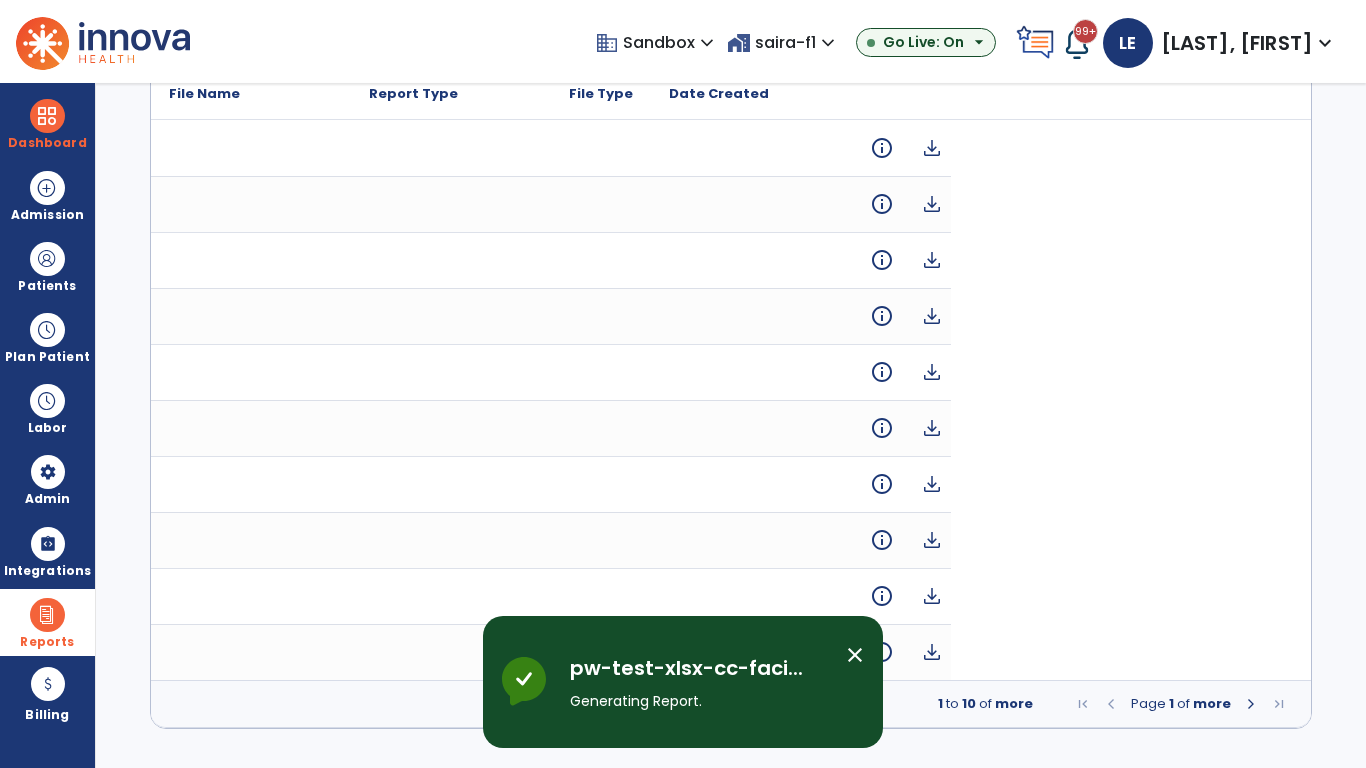 scroll, scrollTop: 0, scrollLeft: 0, axis: both 